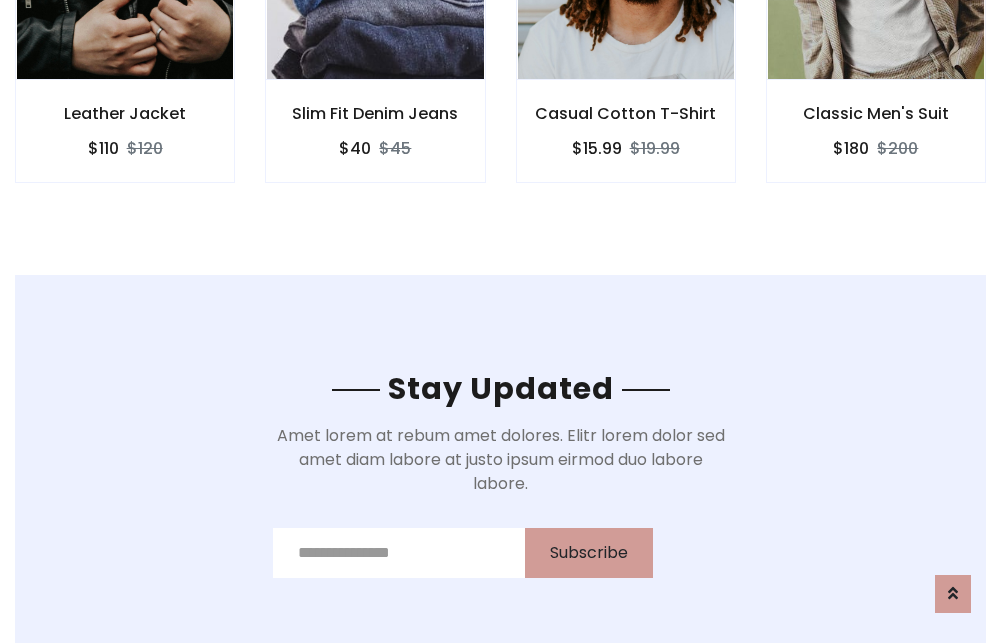 scroll, scrollTop: 3012, scrollLeft: 0, axis: vertical 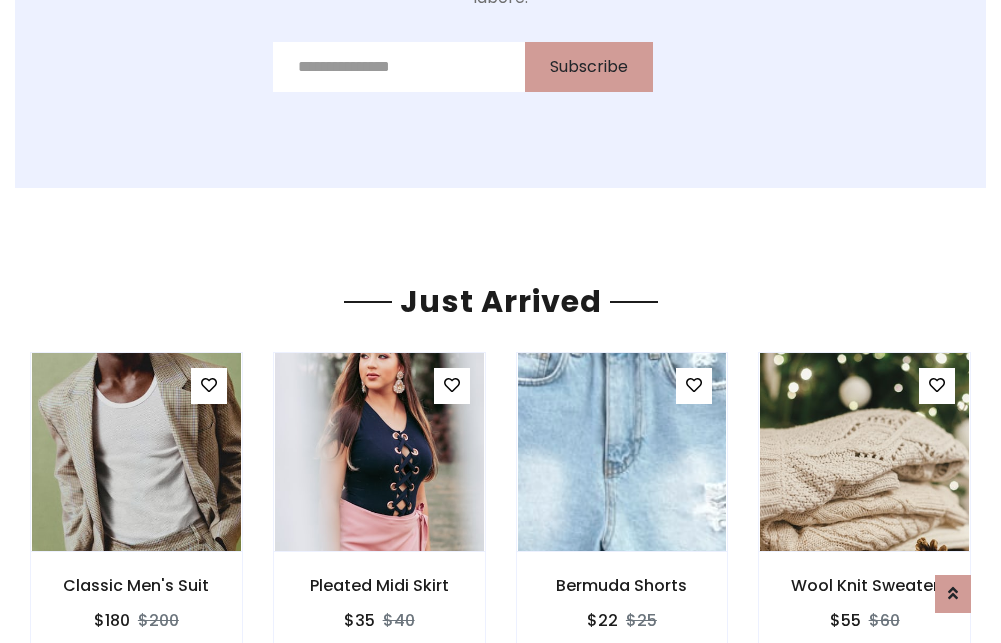 click on "Casual Cotton T-Shirt
$15.99
$19.99" at bounding box center (626, -441) 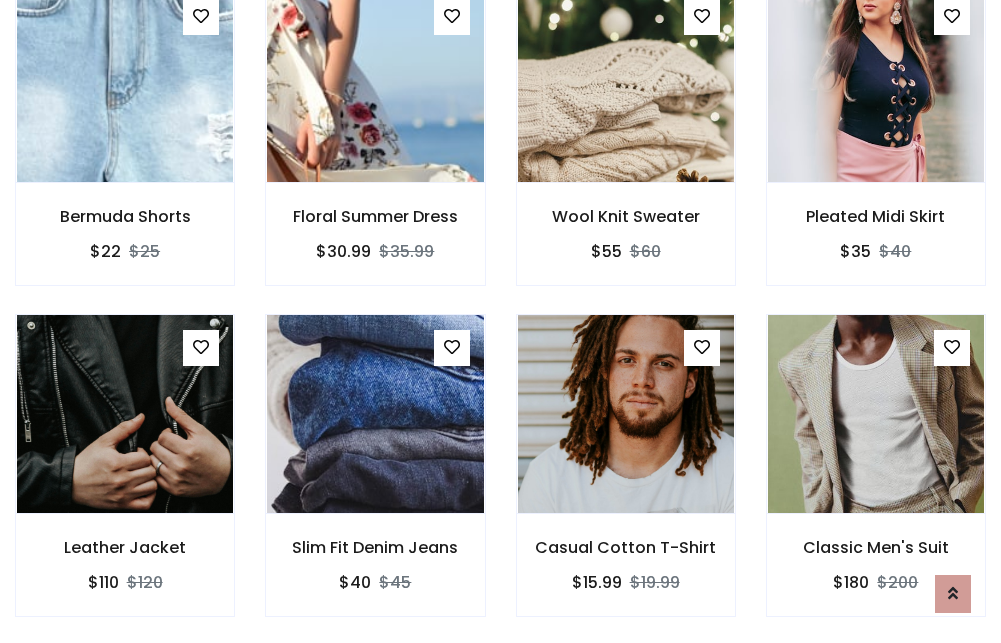 scroll, scrollTop: 2090, scrollLeft: 0, axis: vertical 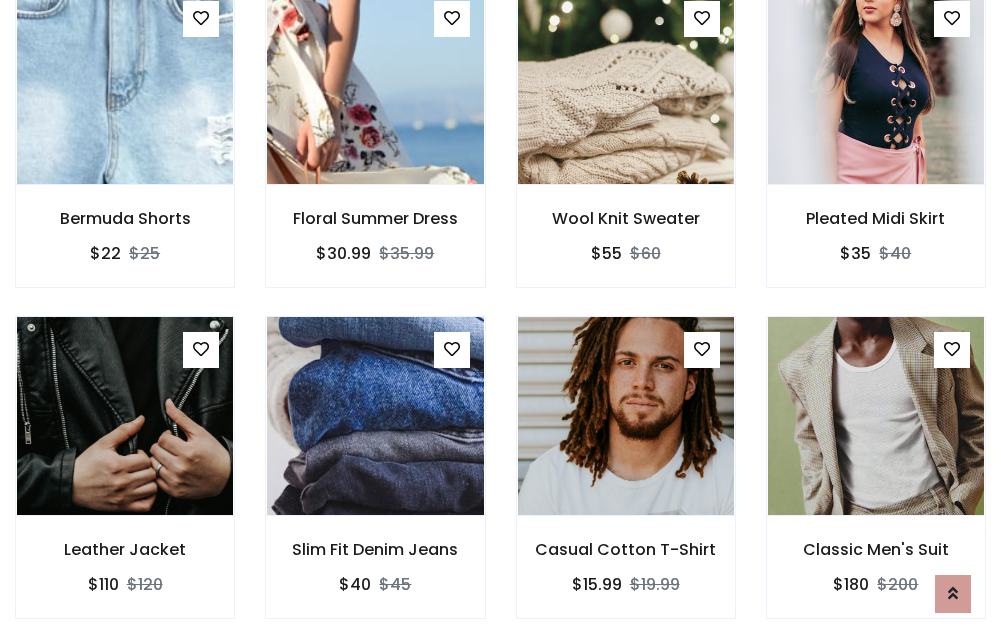 click on "Casual Cotton T-Shirt
$15.99
$19.99" at bounding box center (626, 481) 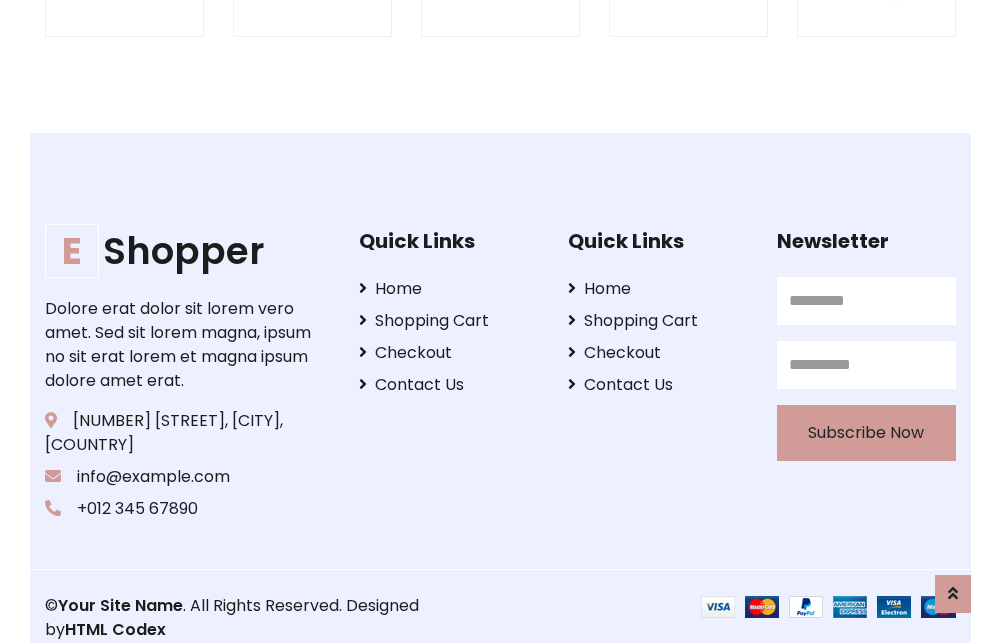 scroll, scrollTop: 3807, scrollLeft: 0, axis: vertical 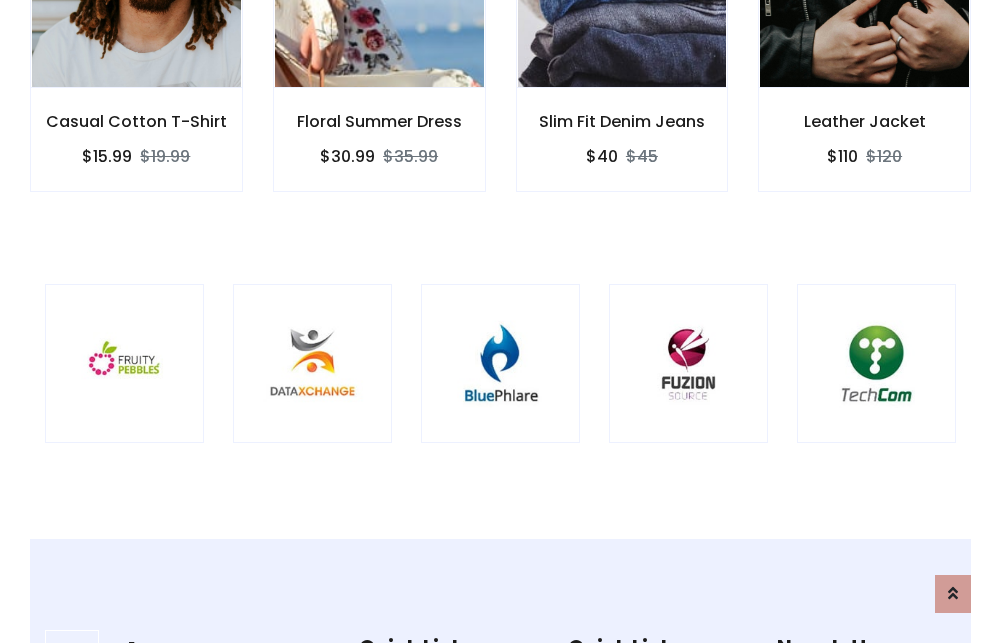 click at bounding box center [500, 363] 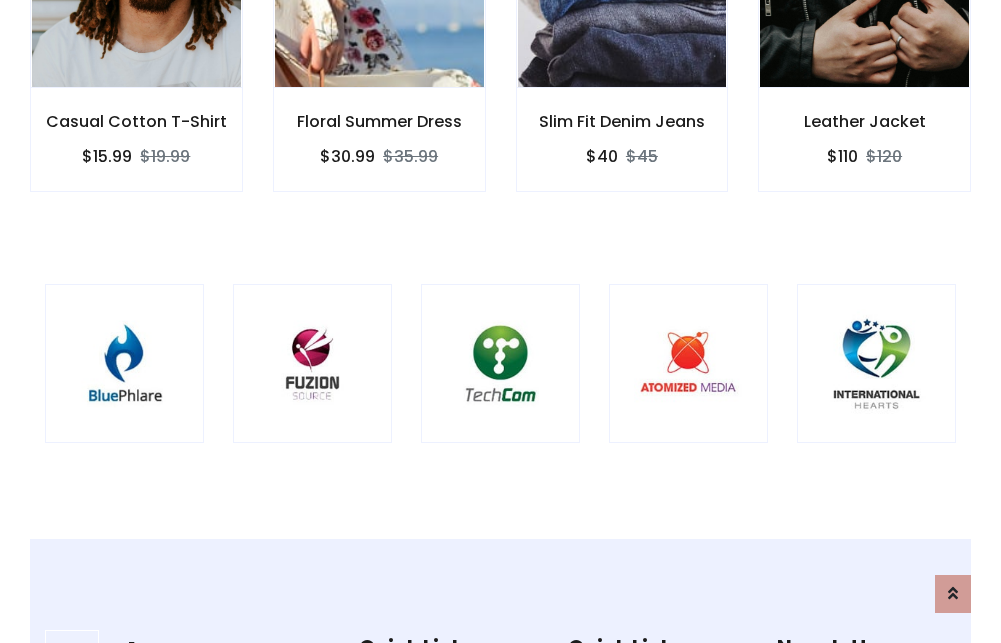 click at bounding box center [500, 363] 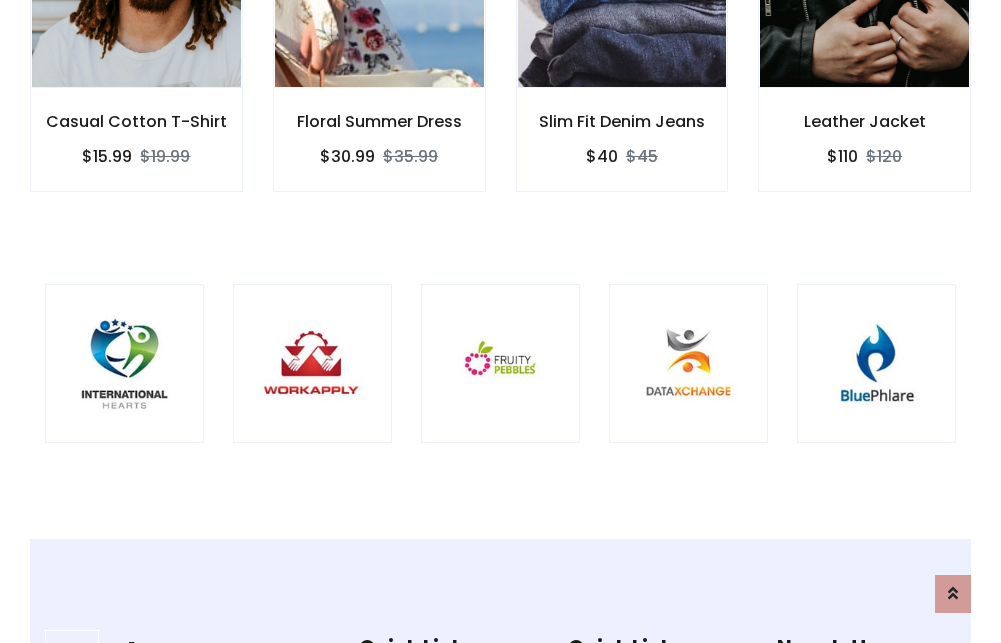 click at bounding box center [500, 363] 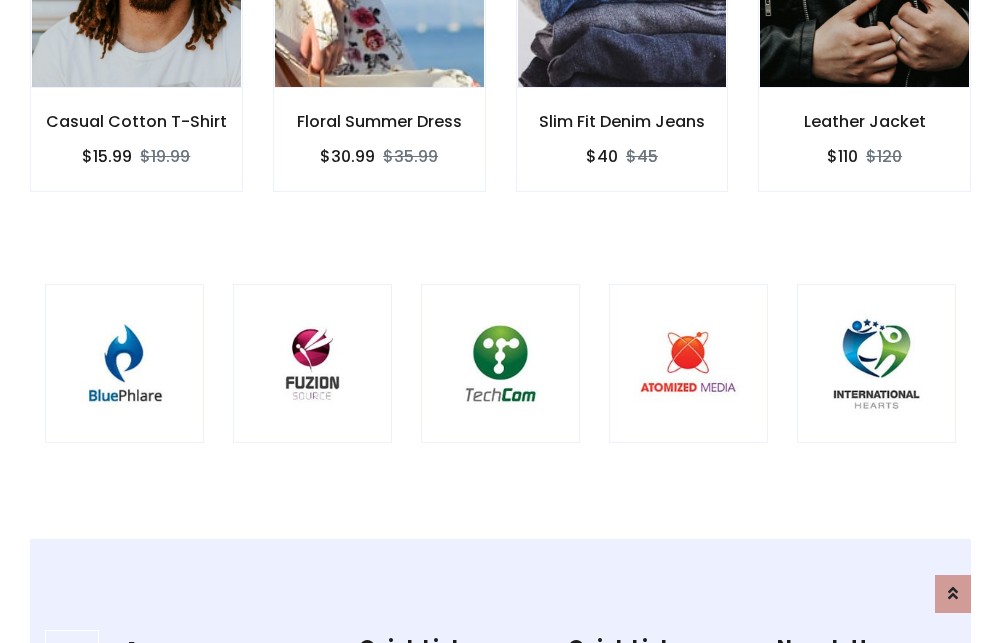 click at bounding box center [500, 363] 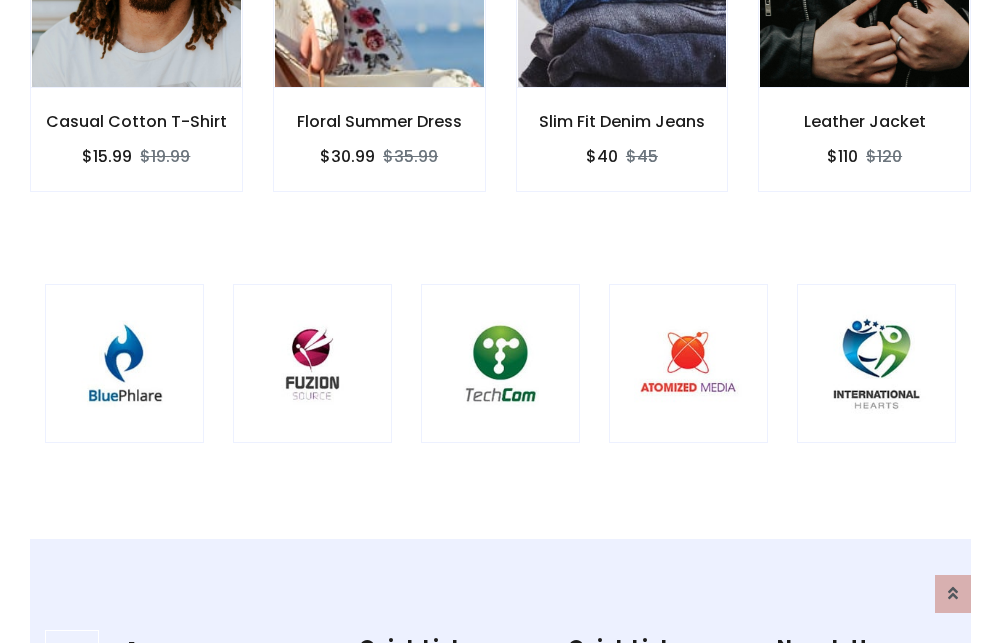 scroll, scrollTop: 0, scrollLeft: 0, axis: both 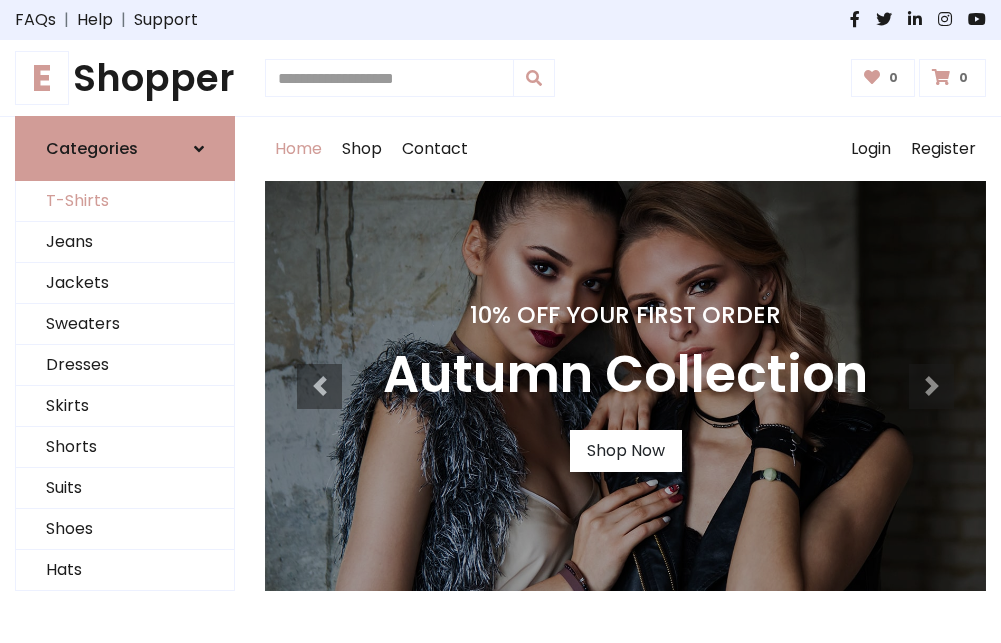 click on "T-Shirts" at bounding box center (125, 201) 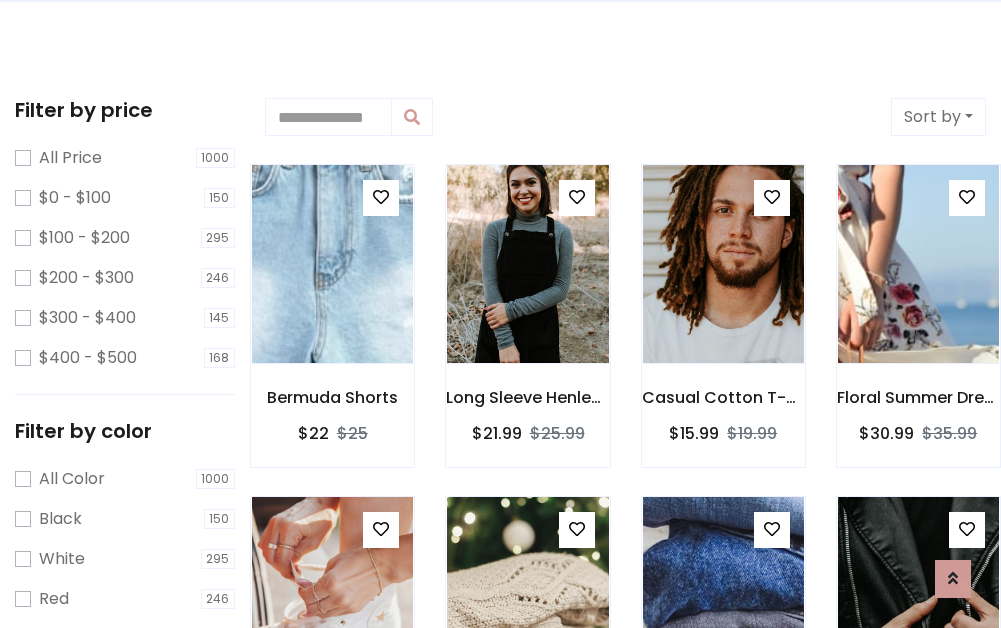 scroll, scrollTop: 0, scrollLeft: 0, axis: both 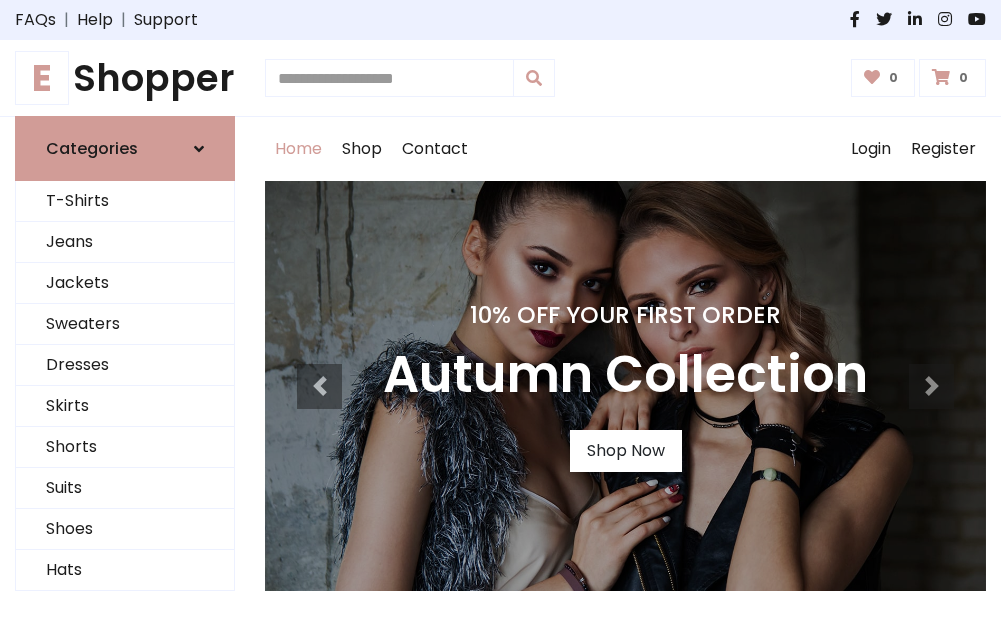 click on "E Shopper" at bounding box center [125, 78] 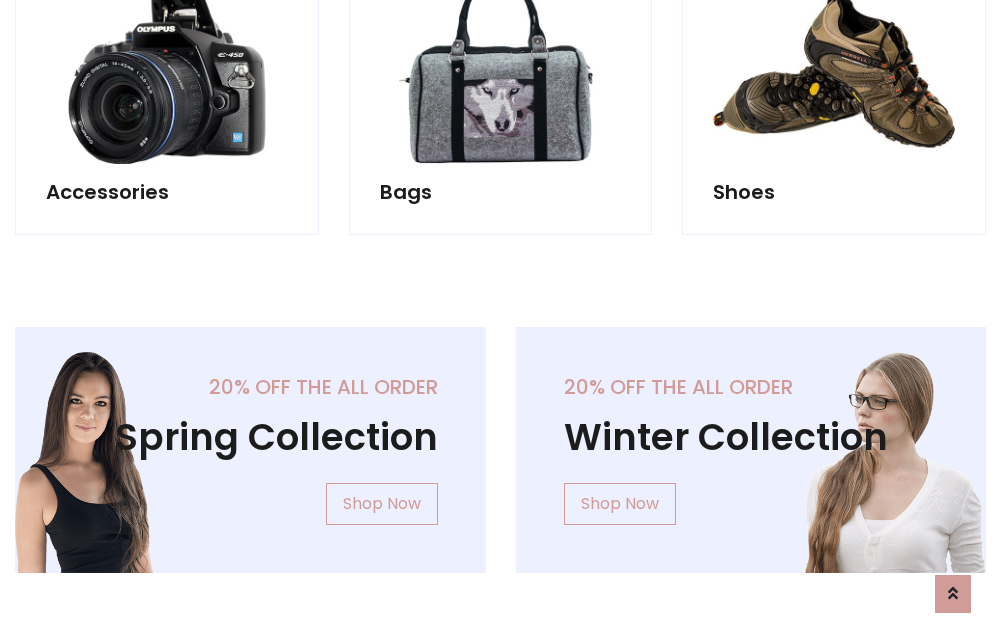 scroll, scrollTop: 1943, scrollLeft: 0, axis: vertical 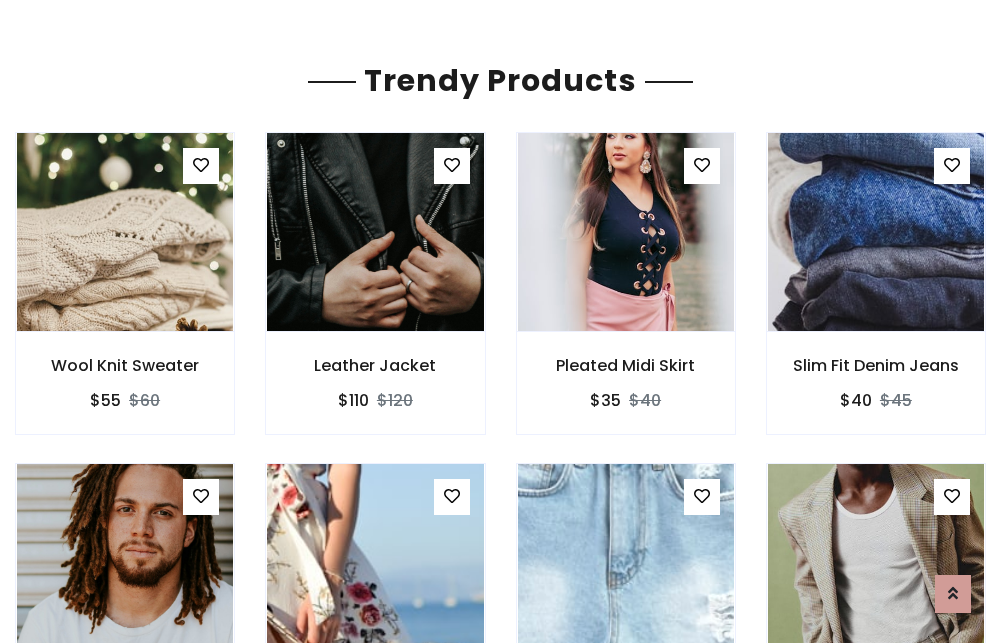 click on "Shop" at bounding box center [362, -1794] 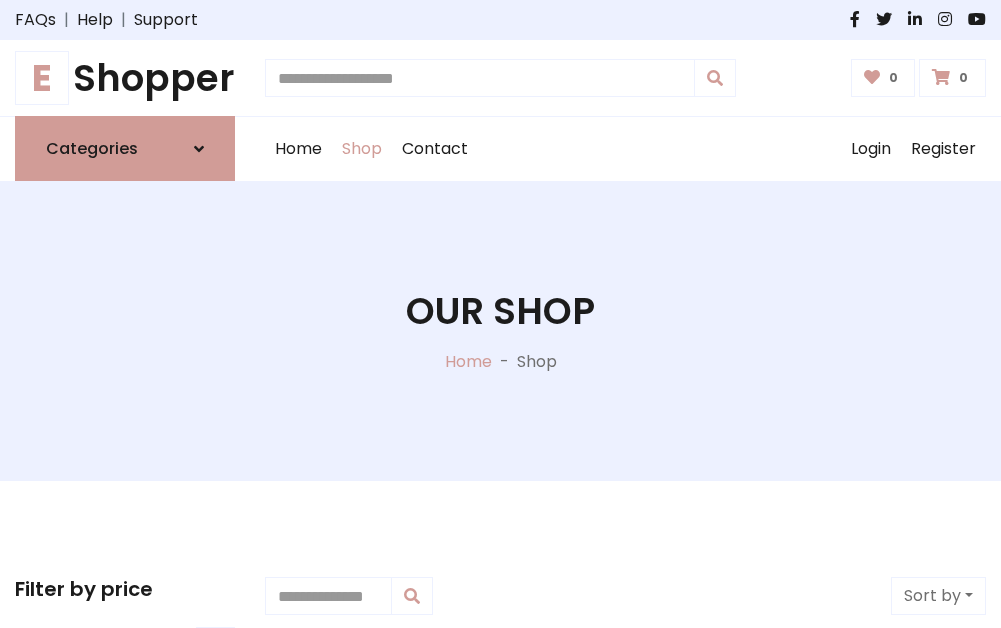 scroll, scrollTop: 0, scrollLeft: 0, axis: both 